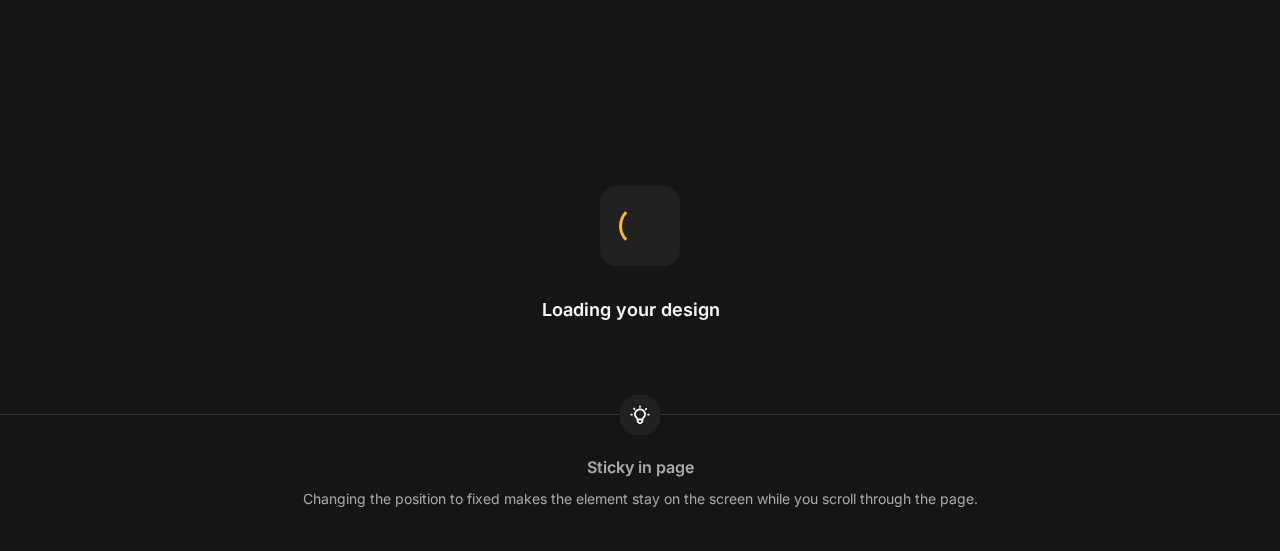 scroll, scrollTop: 0, scrollLeft: 0, axis: both 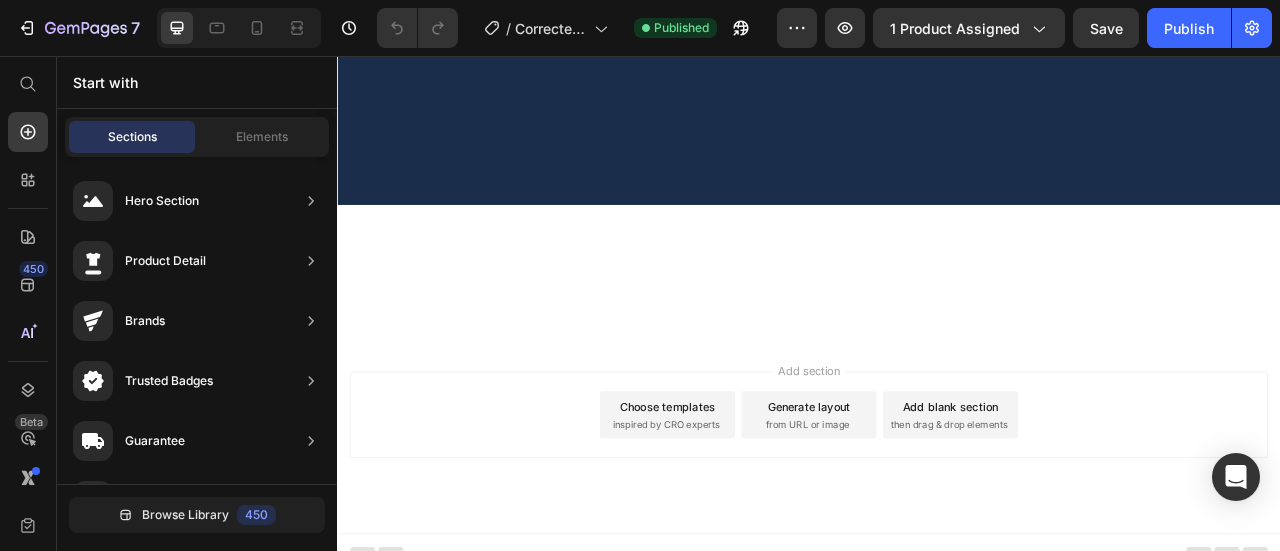 click on "Je réserve mon correcteur" at bounding box center [937, -1105] 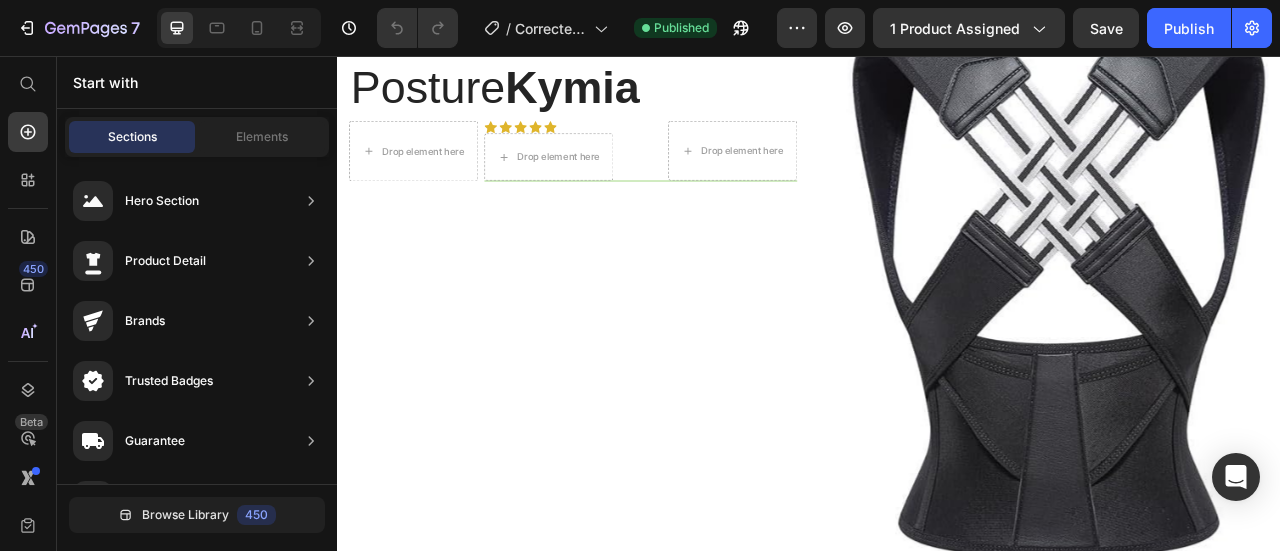 scroll, scrollTop: 0, scrollLeft: 0, axis: both 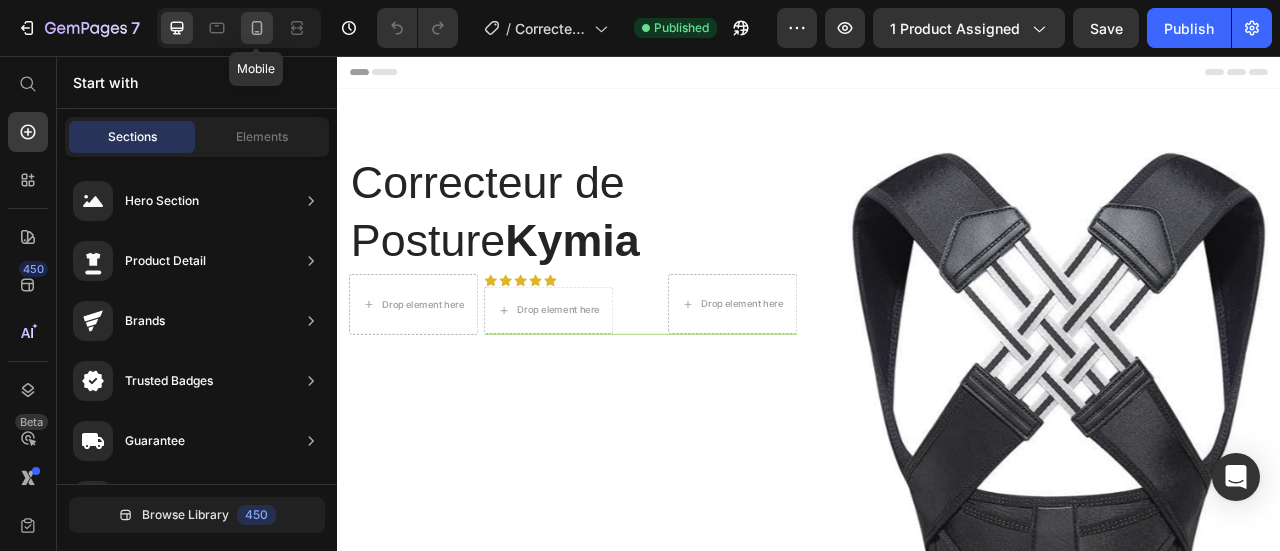 click 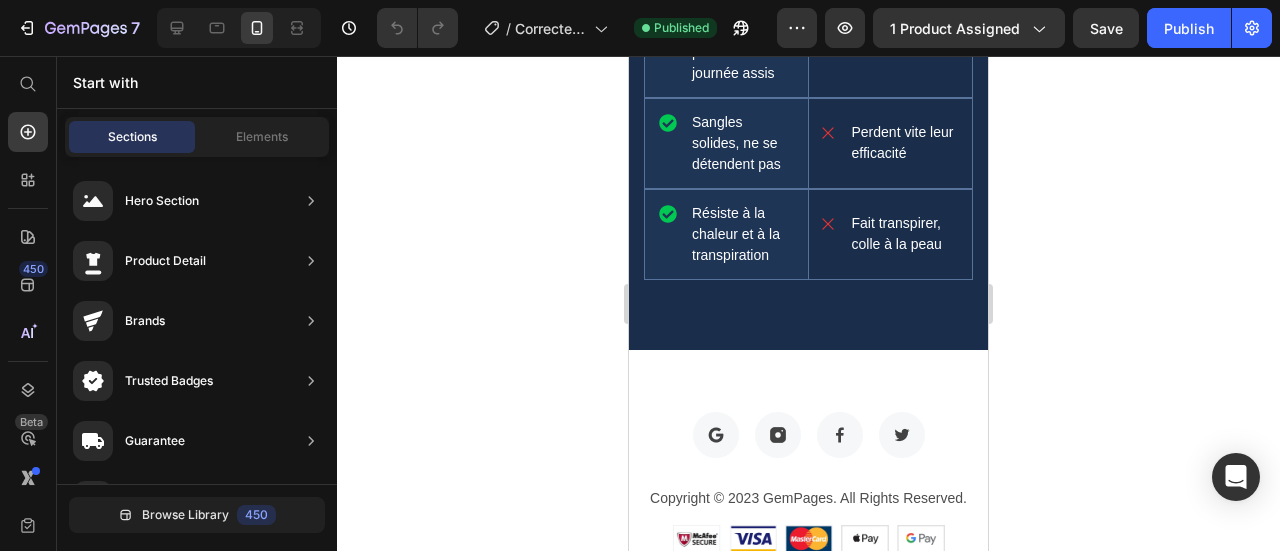 scroll, scrollTop: 6601, scrollLeft: 0, axis: vertical 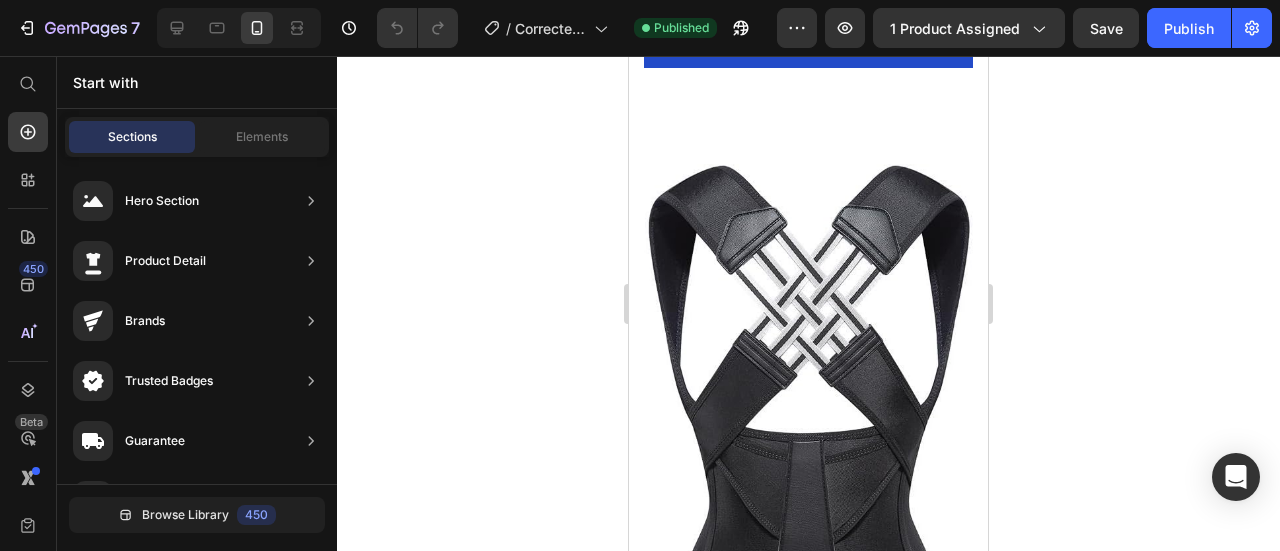 drag, startPoint x: 980, startPoint y: 488, endPoint x: 1617, endPoint y: 425, distance: 640.1078 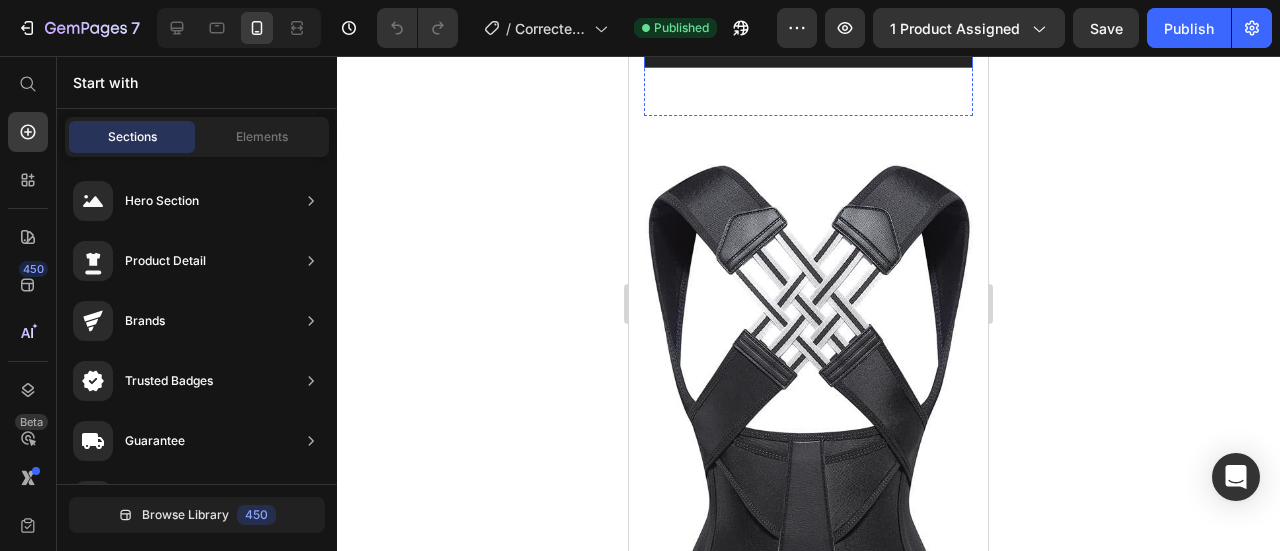 click on "Je réserve mon correcteur" at bounding box center [808, 23] 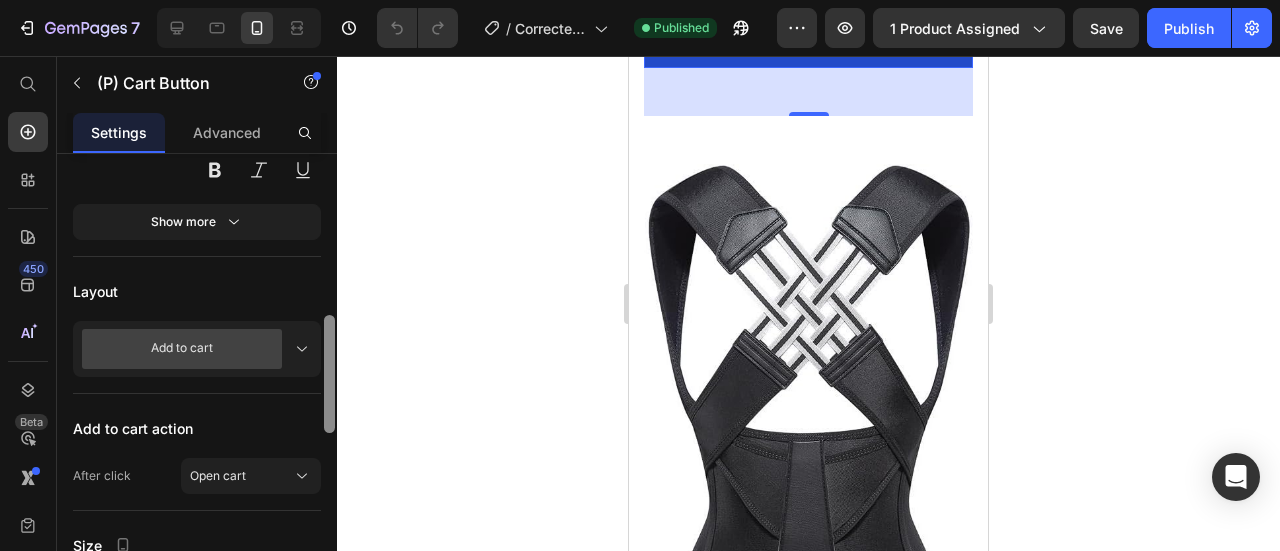 scroll, scrollTop: 490, scrollLeft: 0, axis: vertical 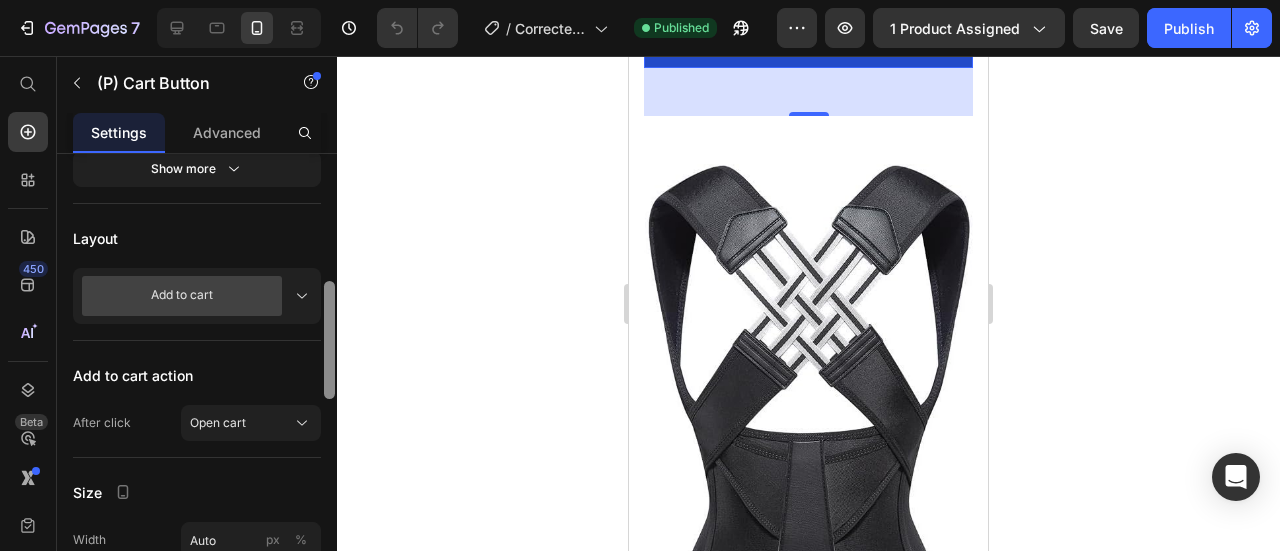 drag, startPoint x: 326, startPoint y: 228, endPoint x: 331, endPoint y: 356, distance: 128.09763 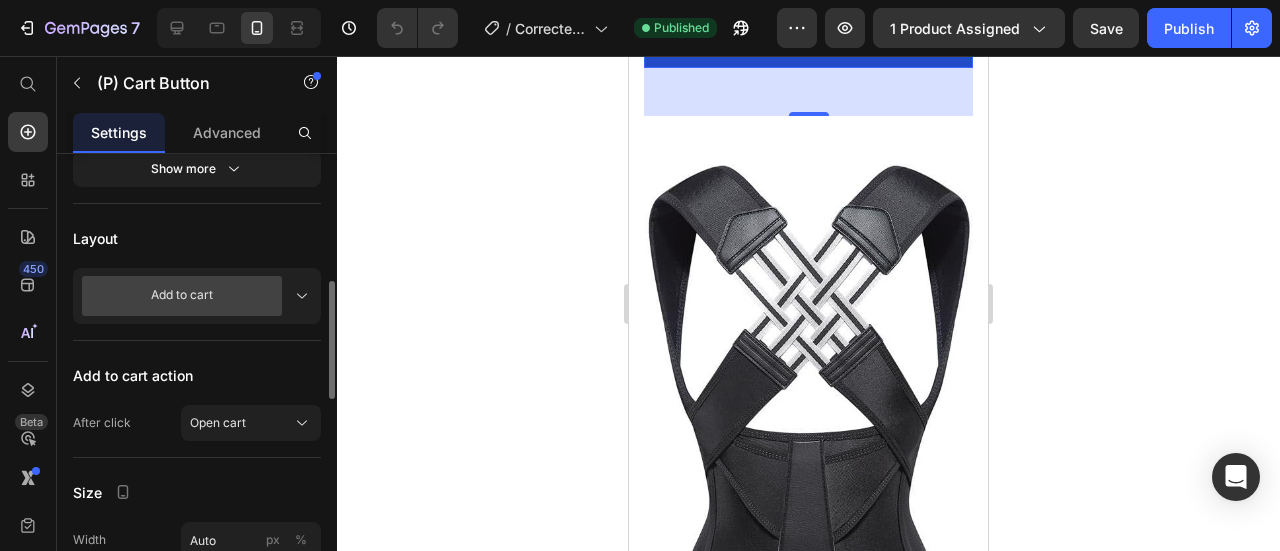 click 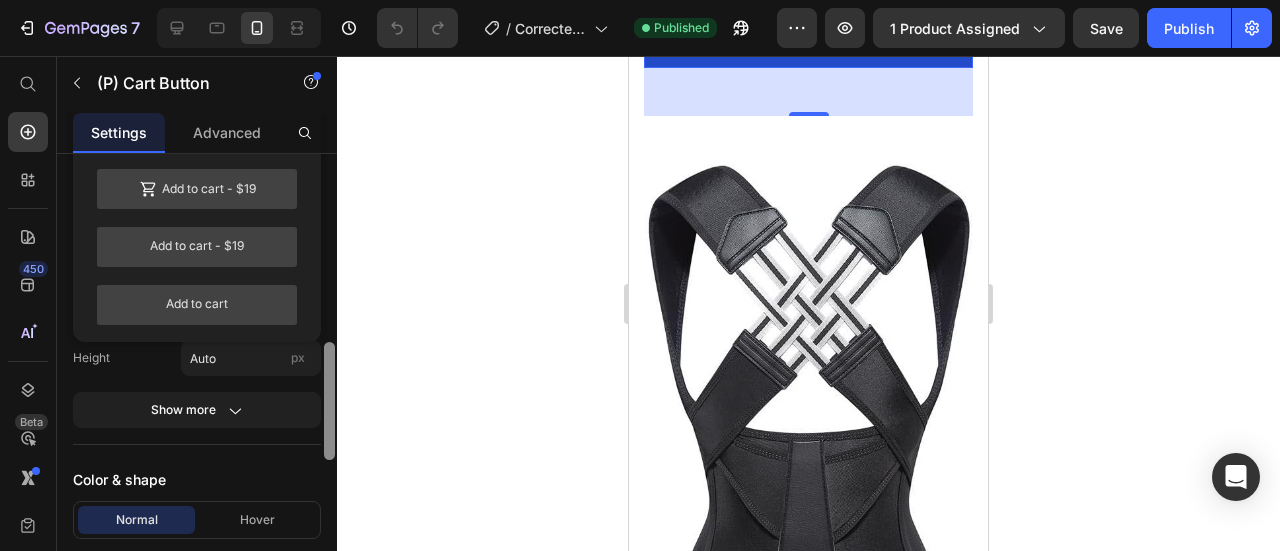 drag, startPoint x: 326, startPoint y: 333, endPoint x: 329, endPoint y: 382, distance: 49.09175 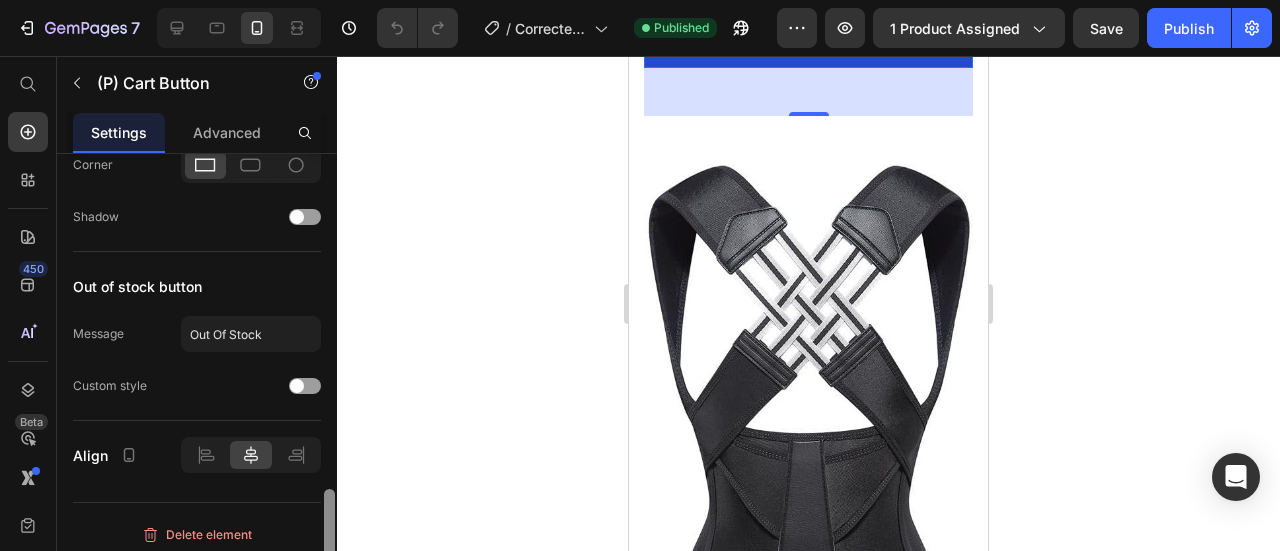 scroll, scrollTop: 1292, scrollLeft: 0, axis: vertical 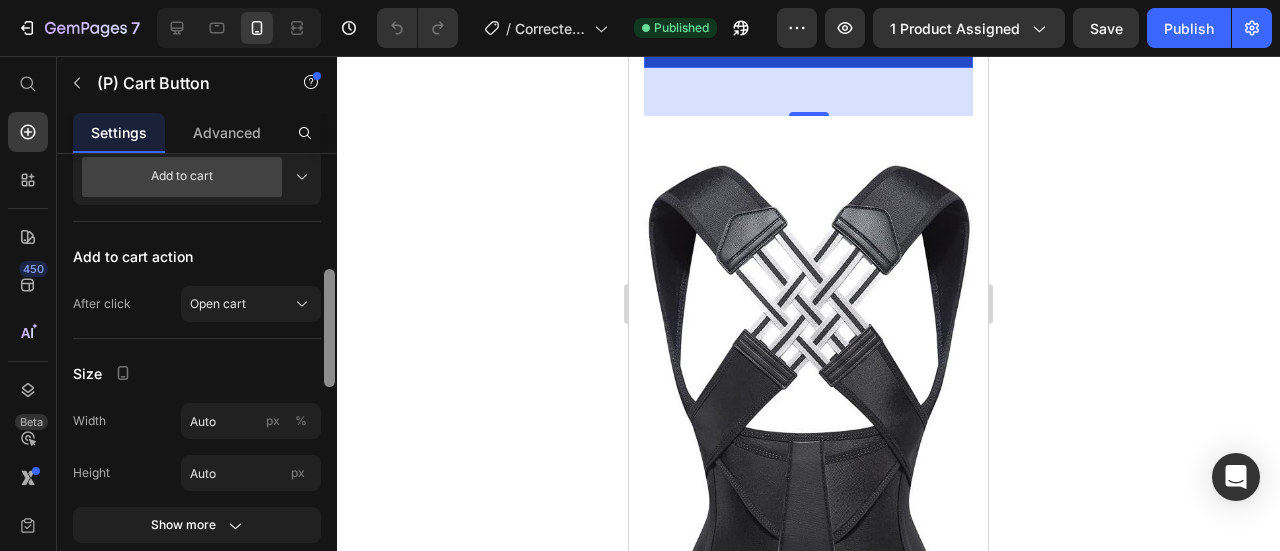 drag, startPoint x: 332, startPoint y: 360, endPoint x: 328, endPoint y: 345, distance: 15.524175 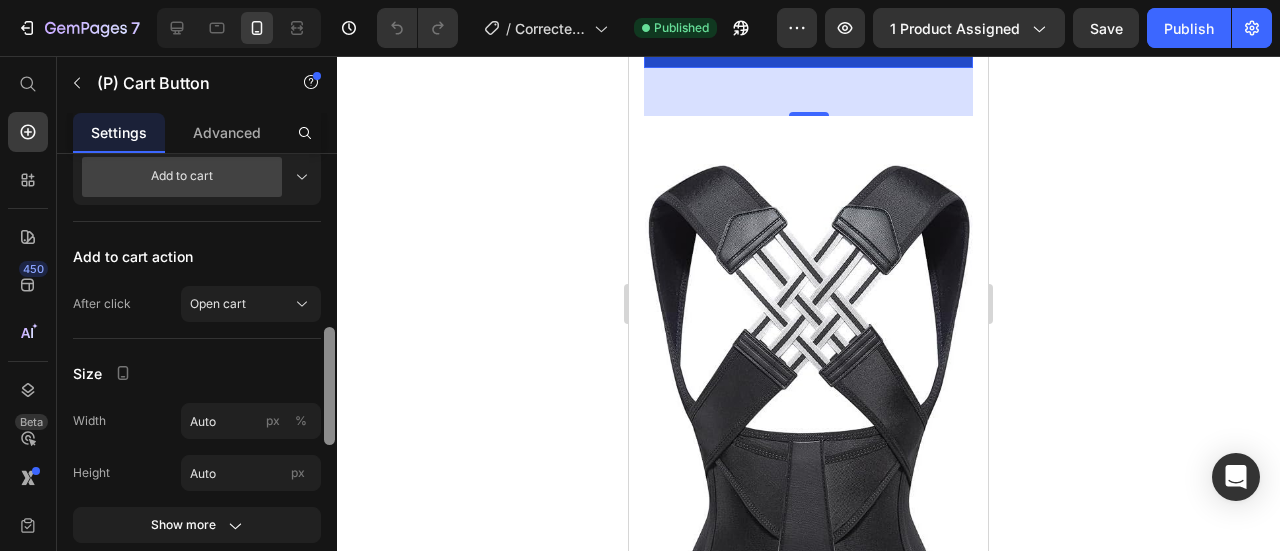 scroll, scrollTop: 621, scrollLeft: 0, axis: vertical 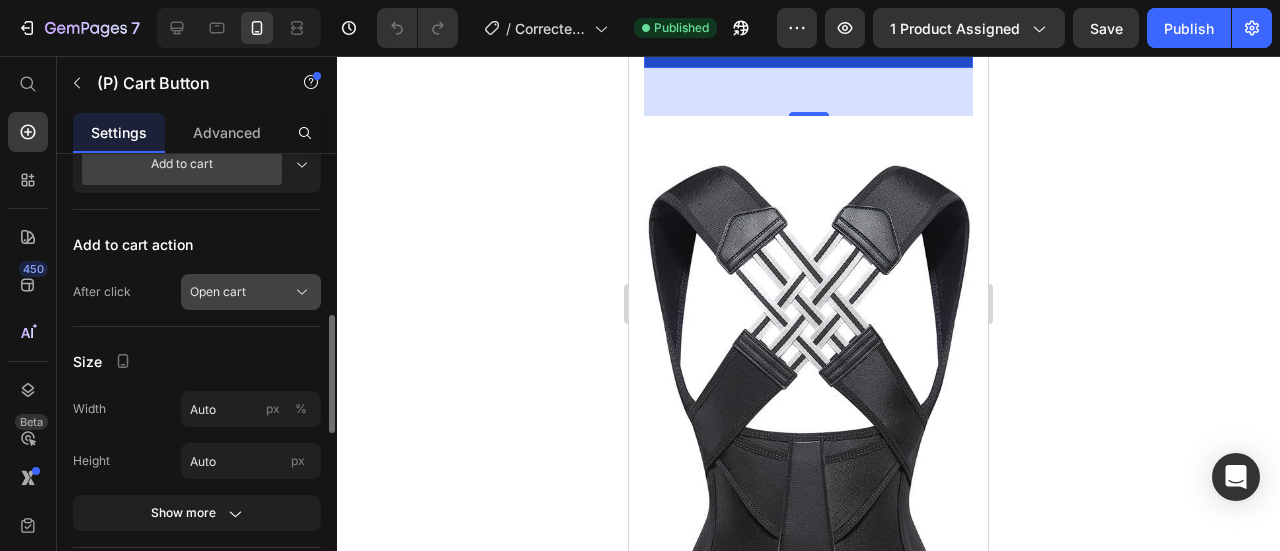 click 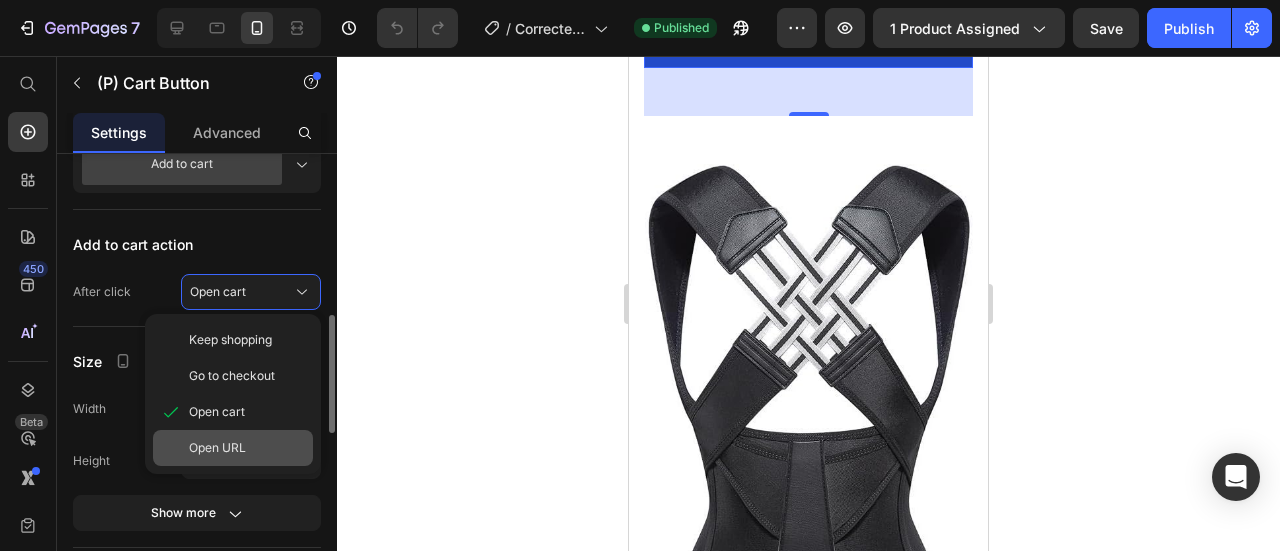 click on "Open URL" at bounding box center (217, 448) 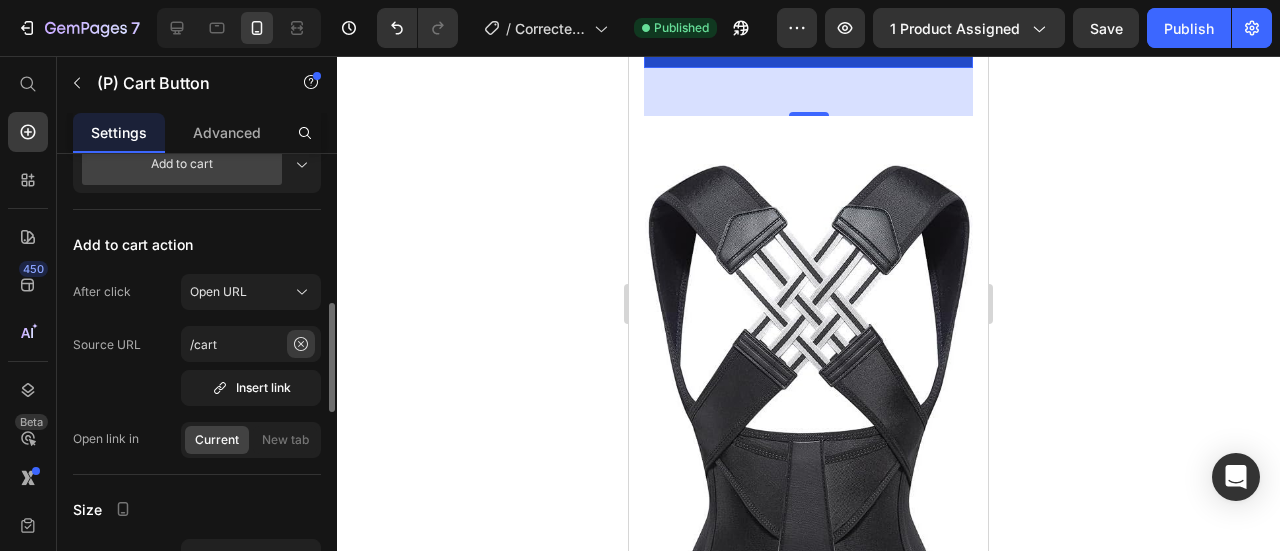 click 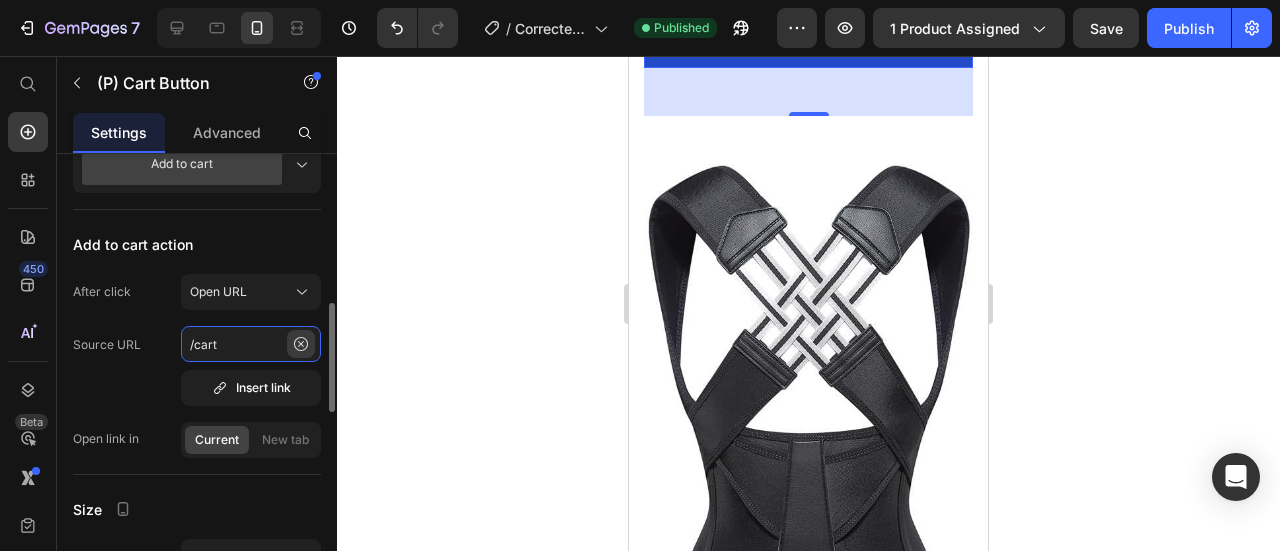 type 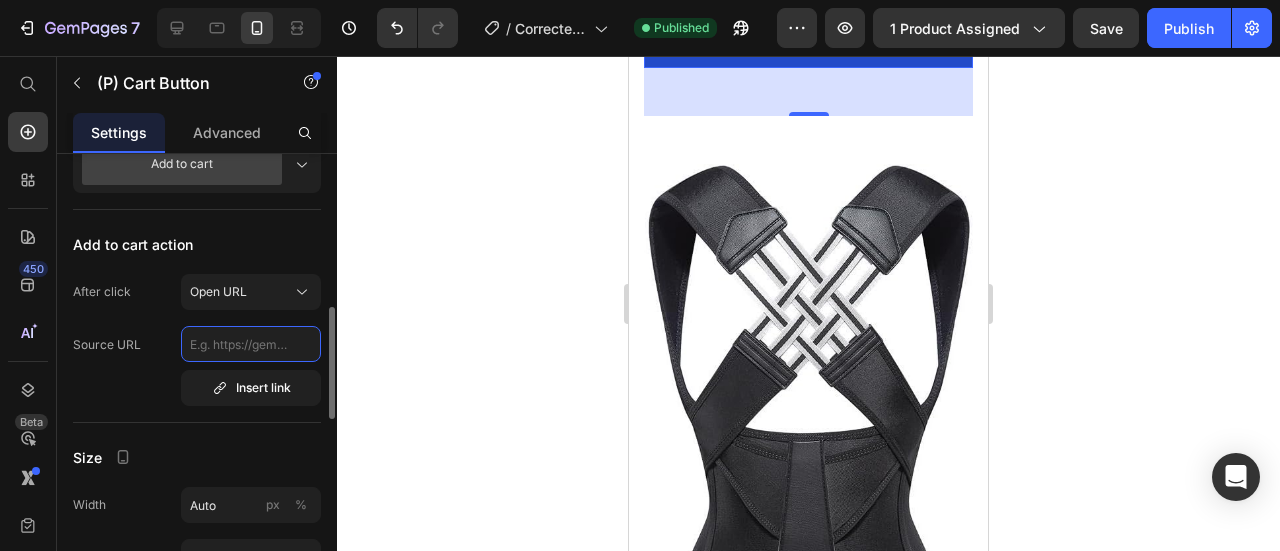 click 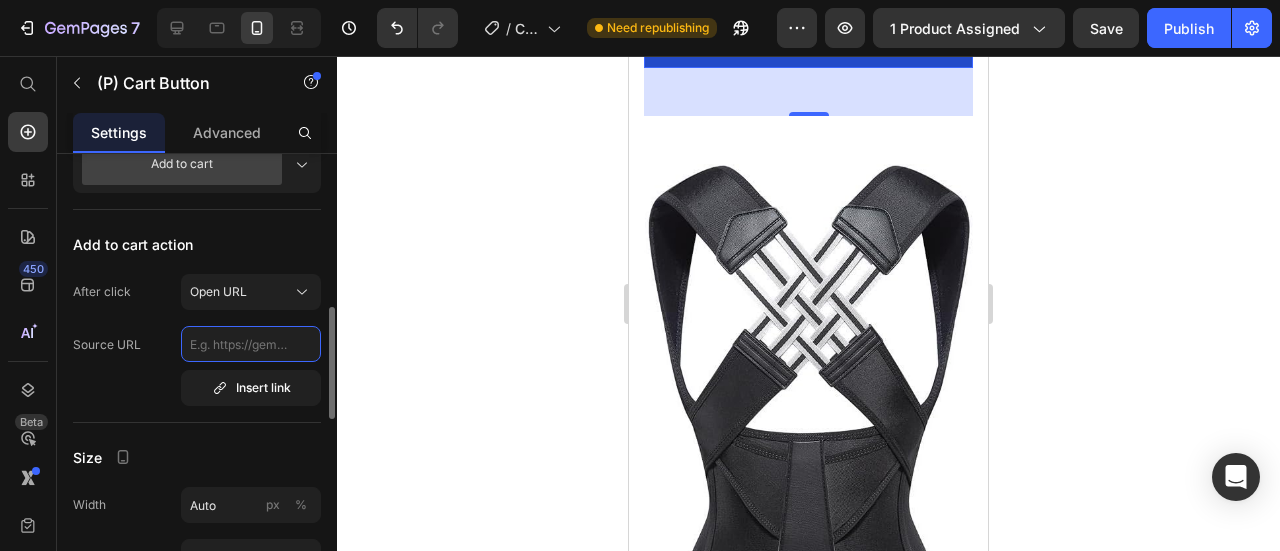 click 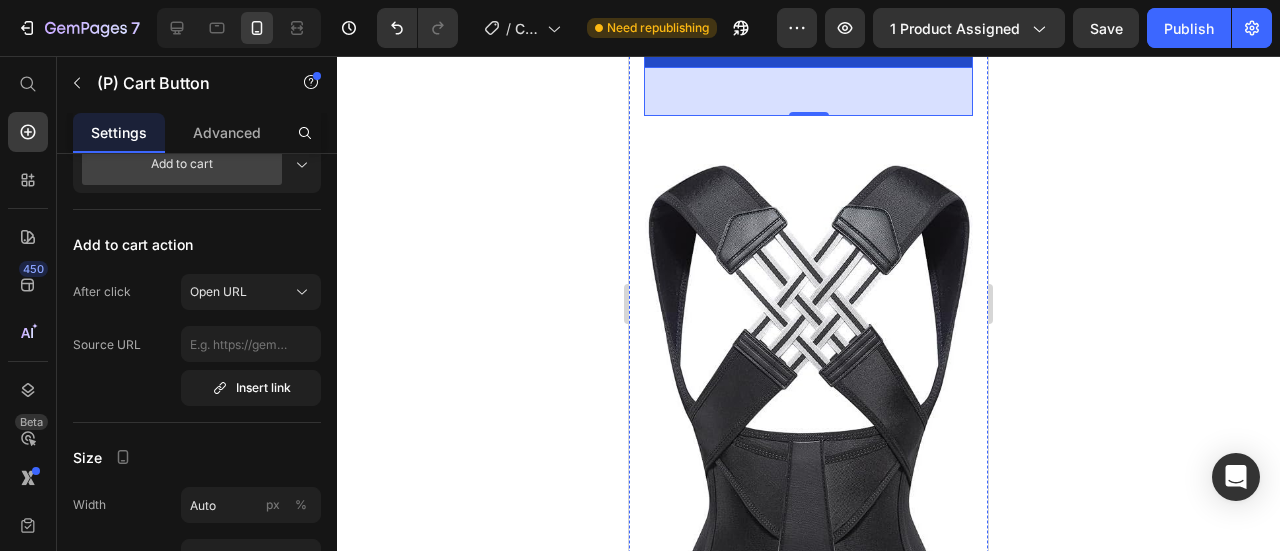 click on "FIN DE LA PROMOTION Text block 05 Jours 04 Heures 41 Minutes 03 Secondes CountDown Timer ⚠️  Stock presque épuisé ! Text block Je réserve mon correcteur (P) Cart Button   48 Product" at bounding box center (808, -78) 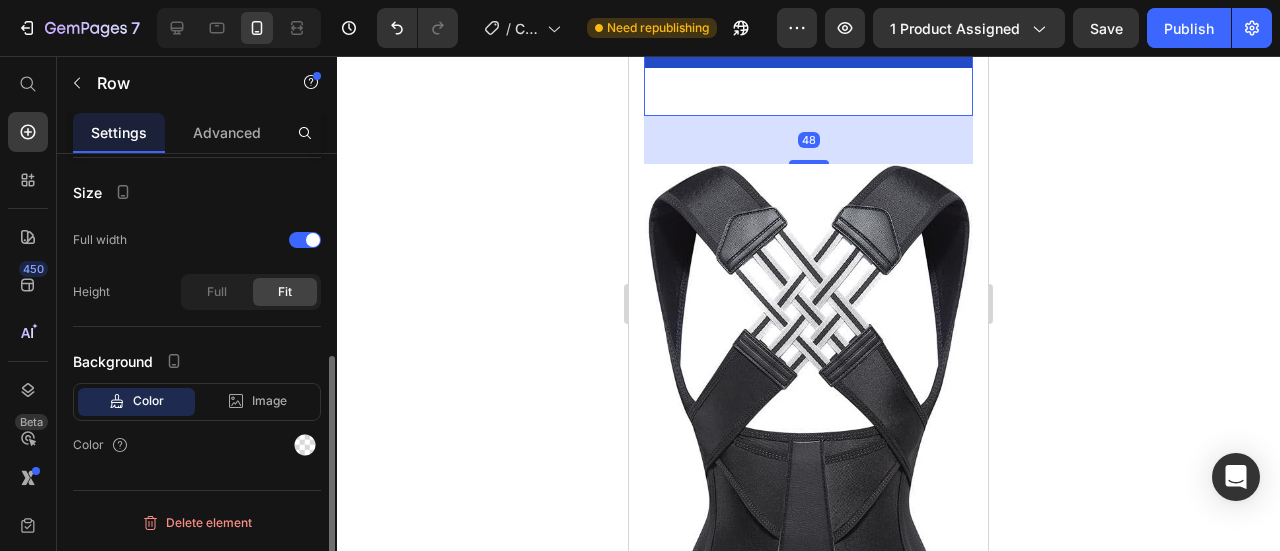 scroll, scrollTop: 0, scrollLeft: 0, axis: both 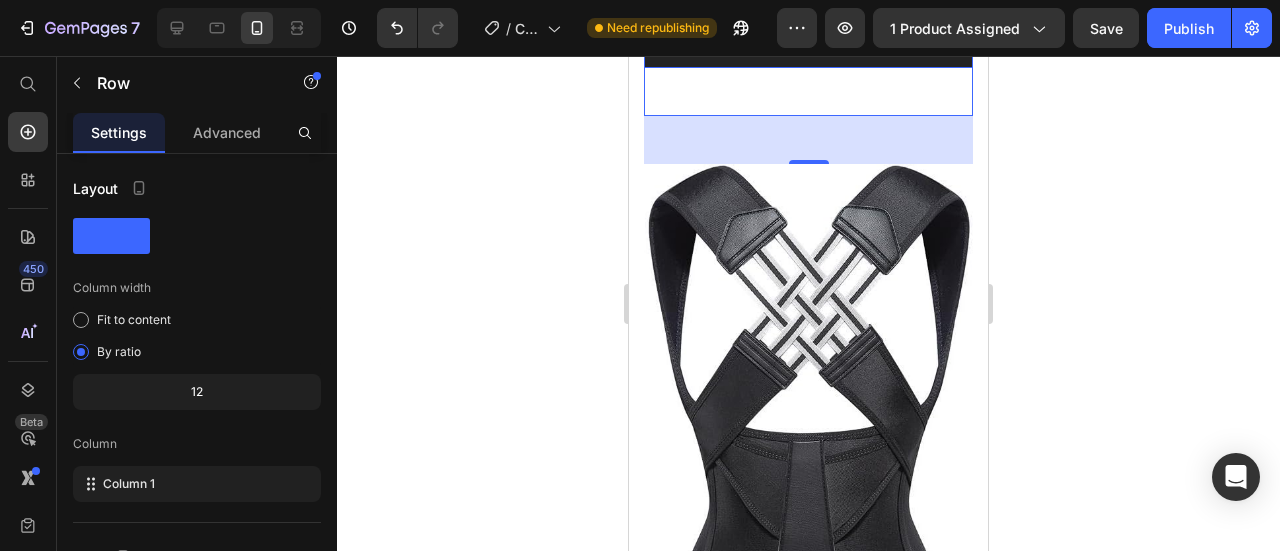 click on "Je réserve mon correcteur" at bounding box center (808, 23) 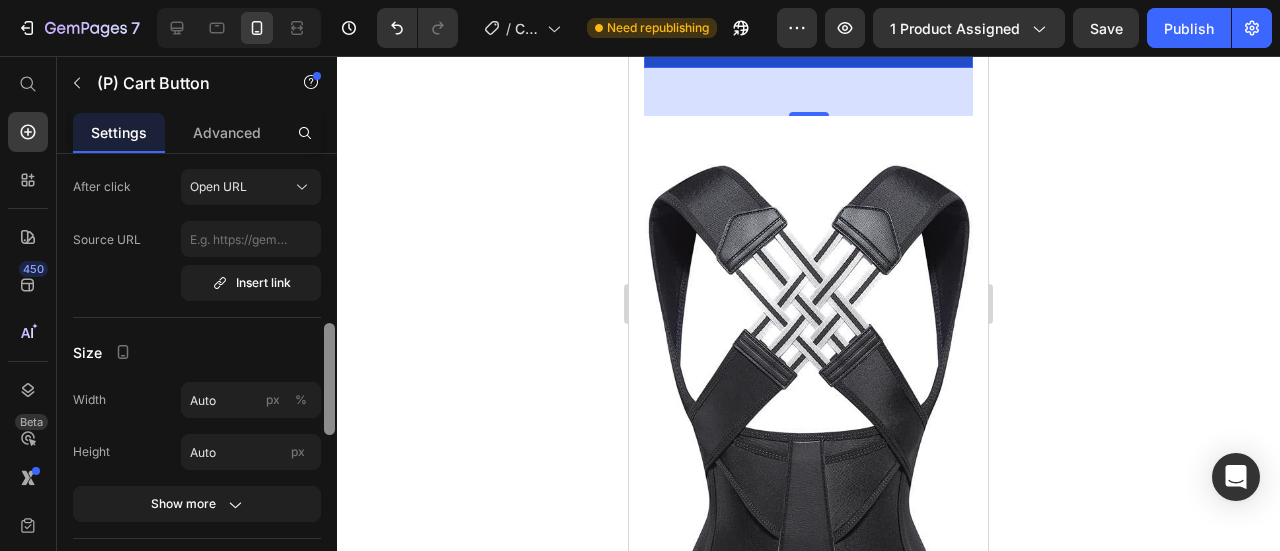 scroll, scrollTop: 738, scrollLeft: 0, axis: vertical 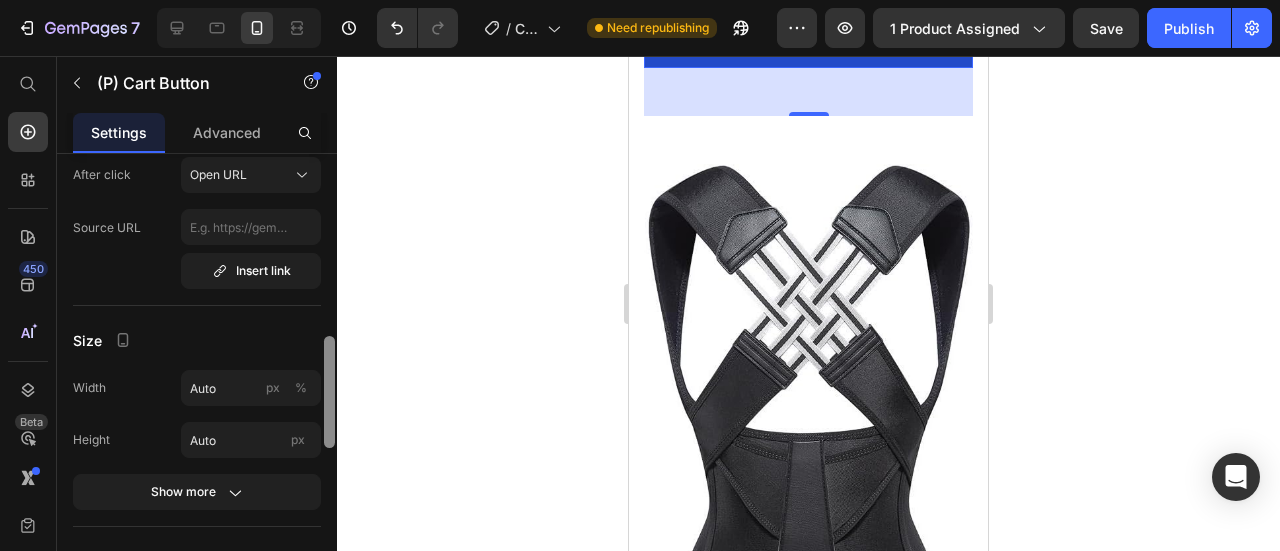 drag, startPoint x: 330, startPoint y: 215, endPoint x: 330, endPoint y: 398, distance: 183 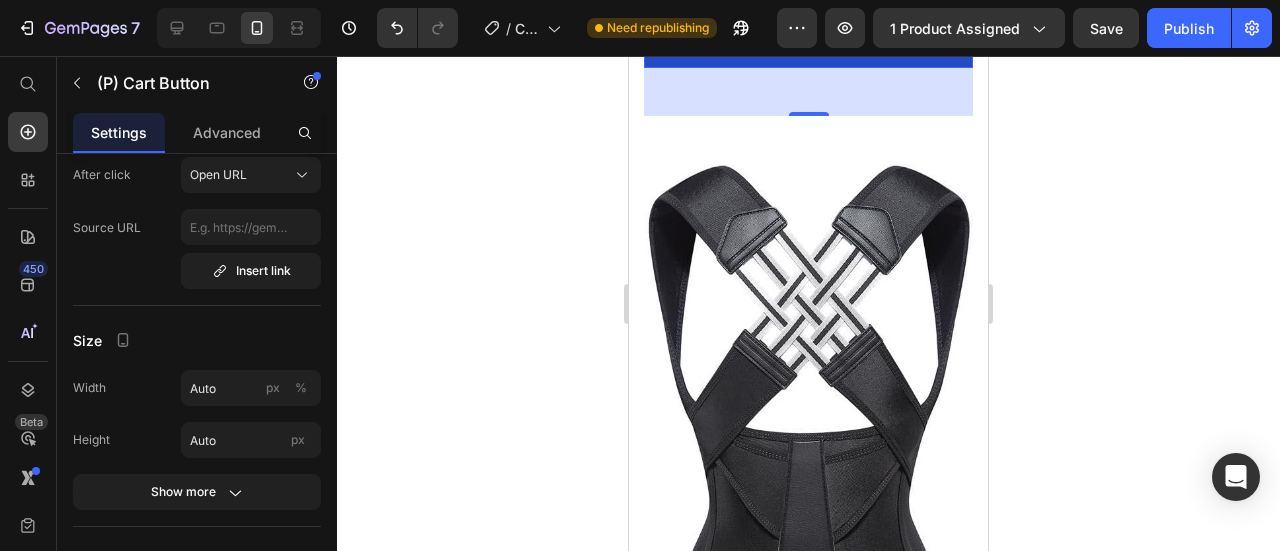 click 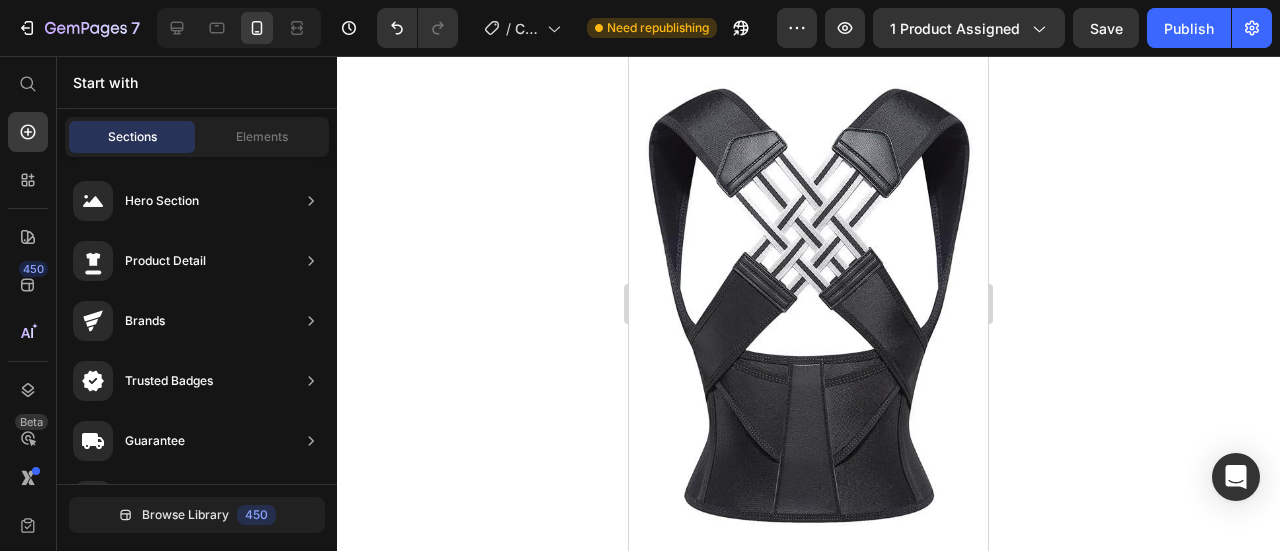 click on "Drop element here" at bounding box center [808, 9] 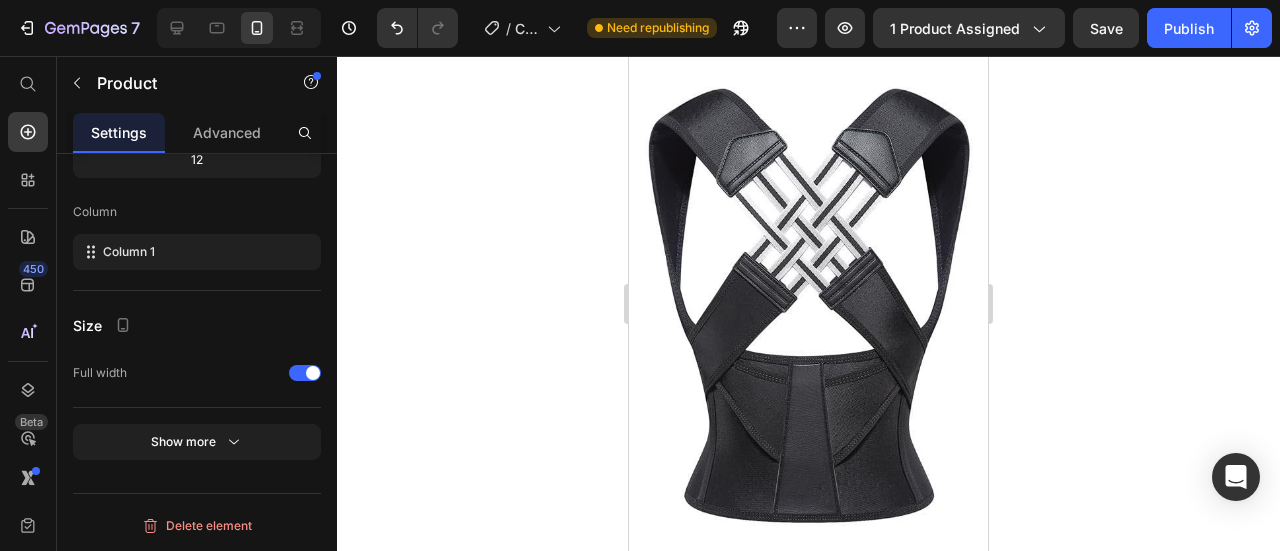 scroll, scrollTop: 0, scrollLeft: 0, axis: both 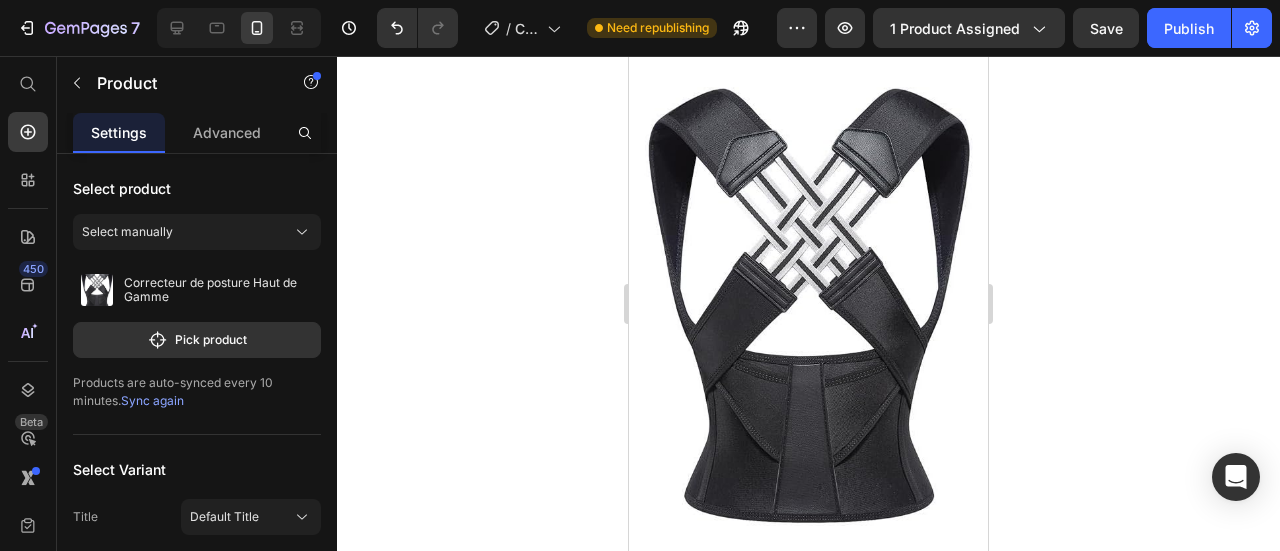 click 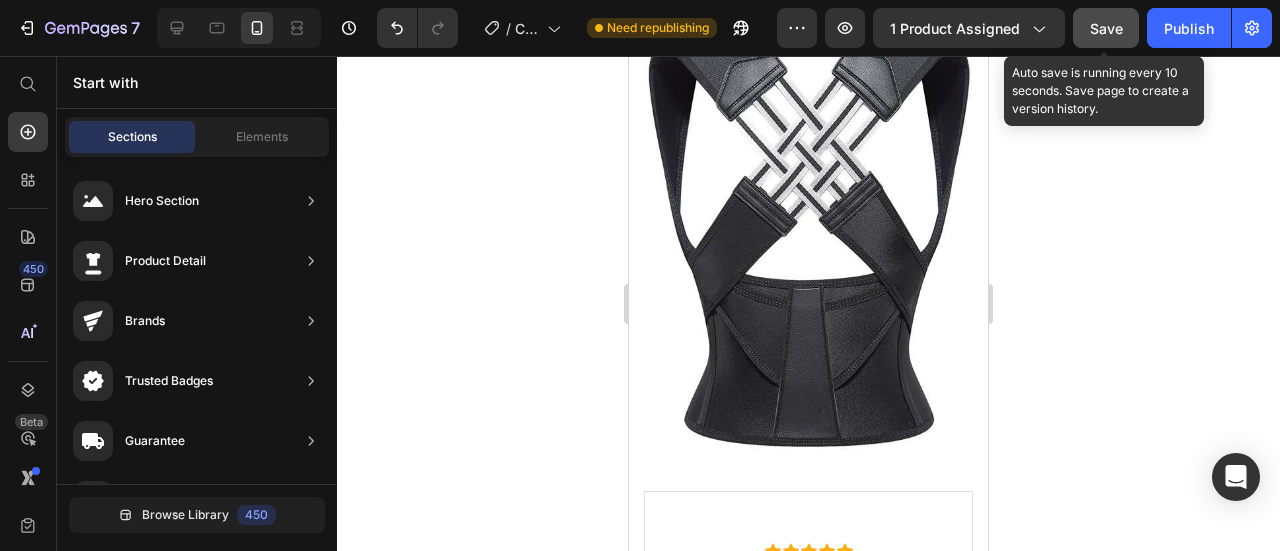click on "Save" 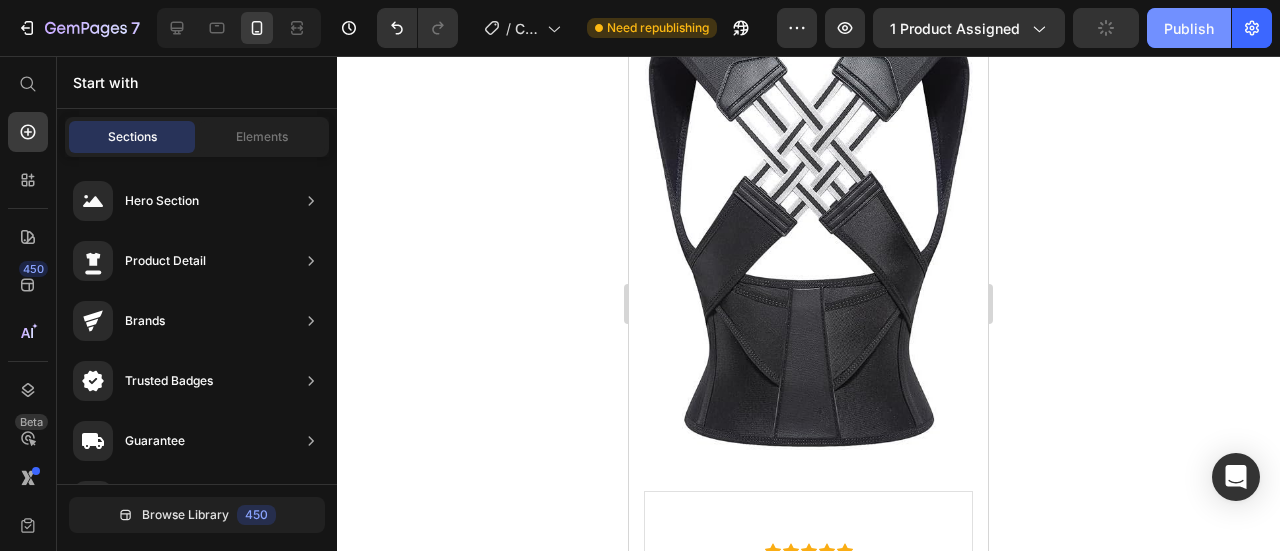 click on "Publish" at bounding box center [1189, 28] 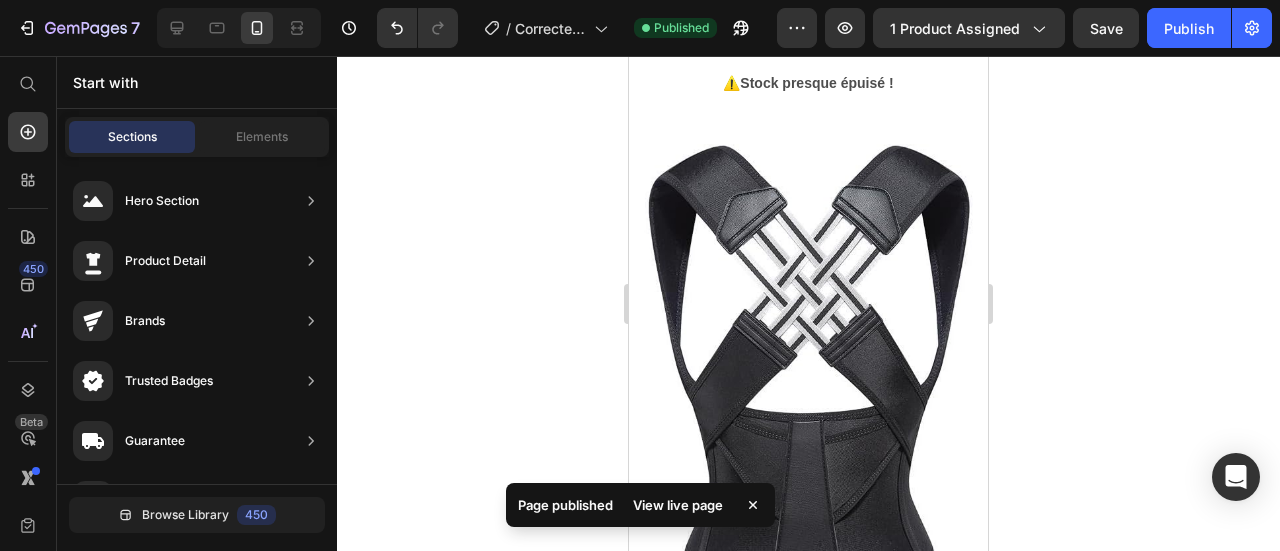 scroll, scrollTop: 4426, scrollLeft: 0, axis: vertical 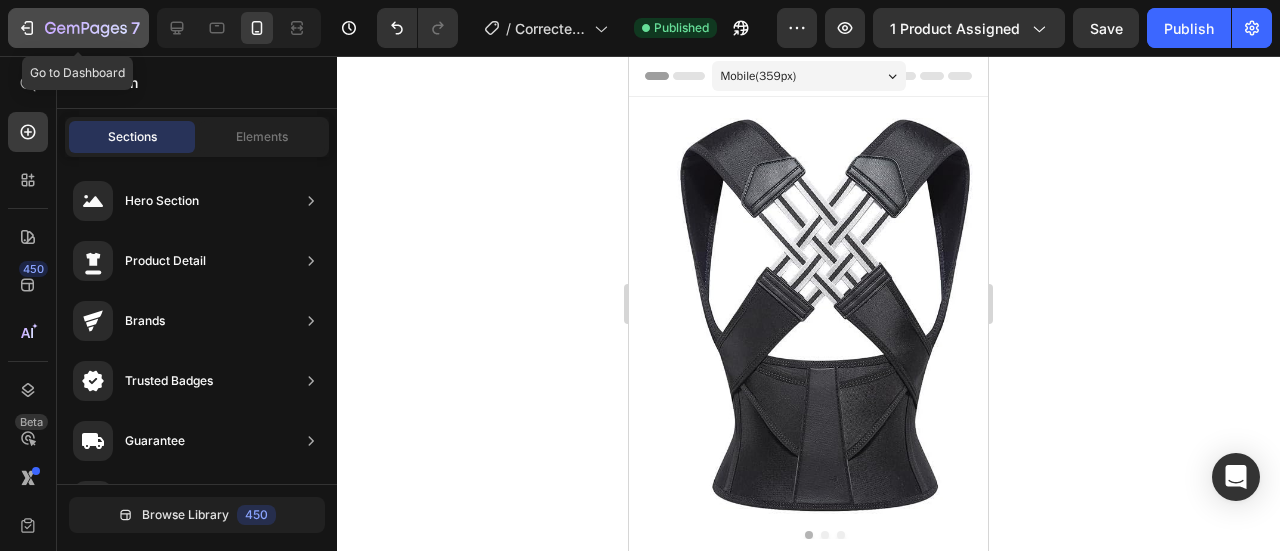 click 